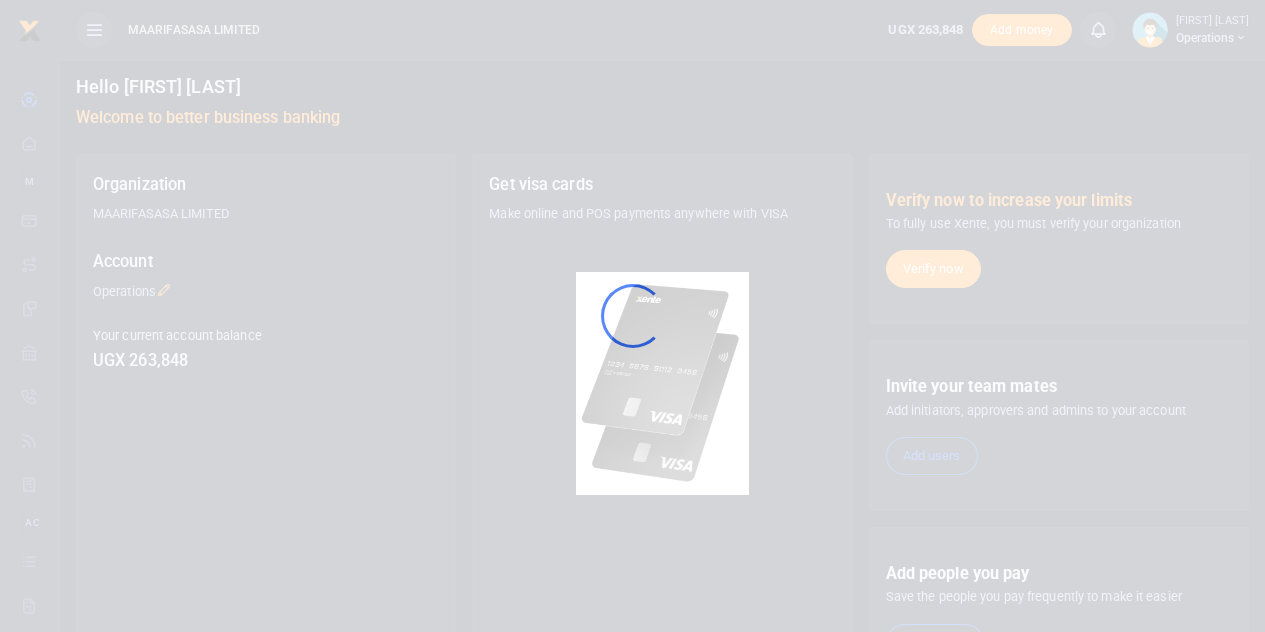 scroll, scrollTop: 0, scrollLeft: 0, axis: both 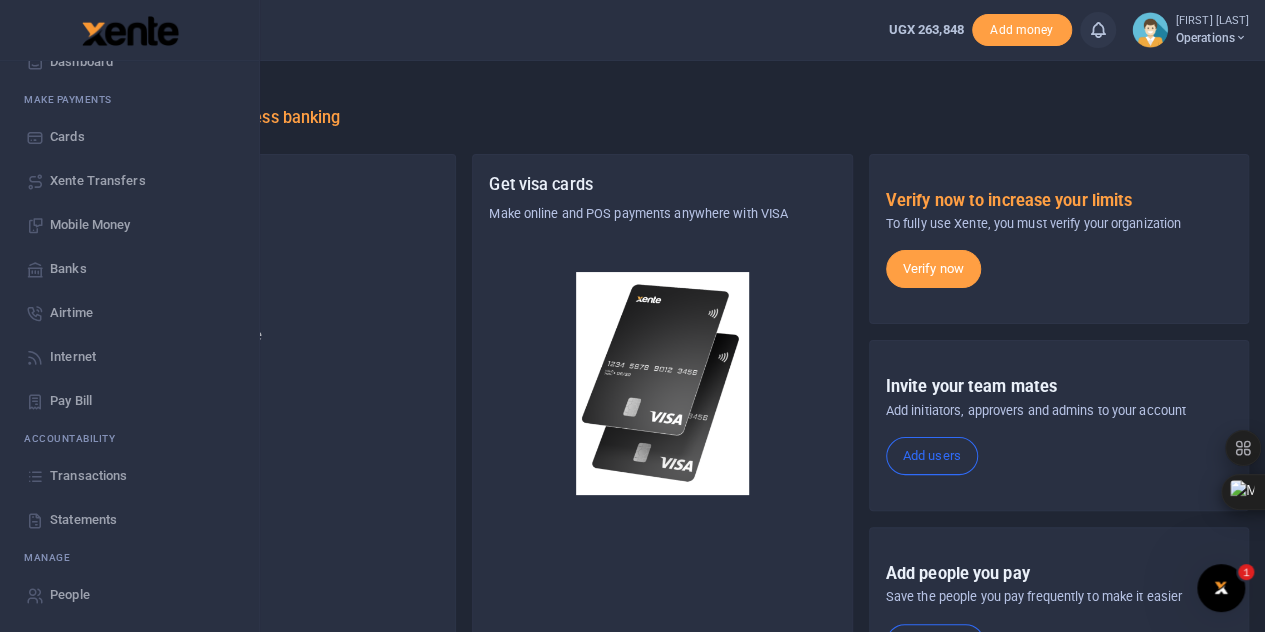 click on "Transactions" at bounding box center (88, 476) 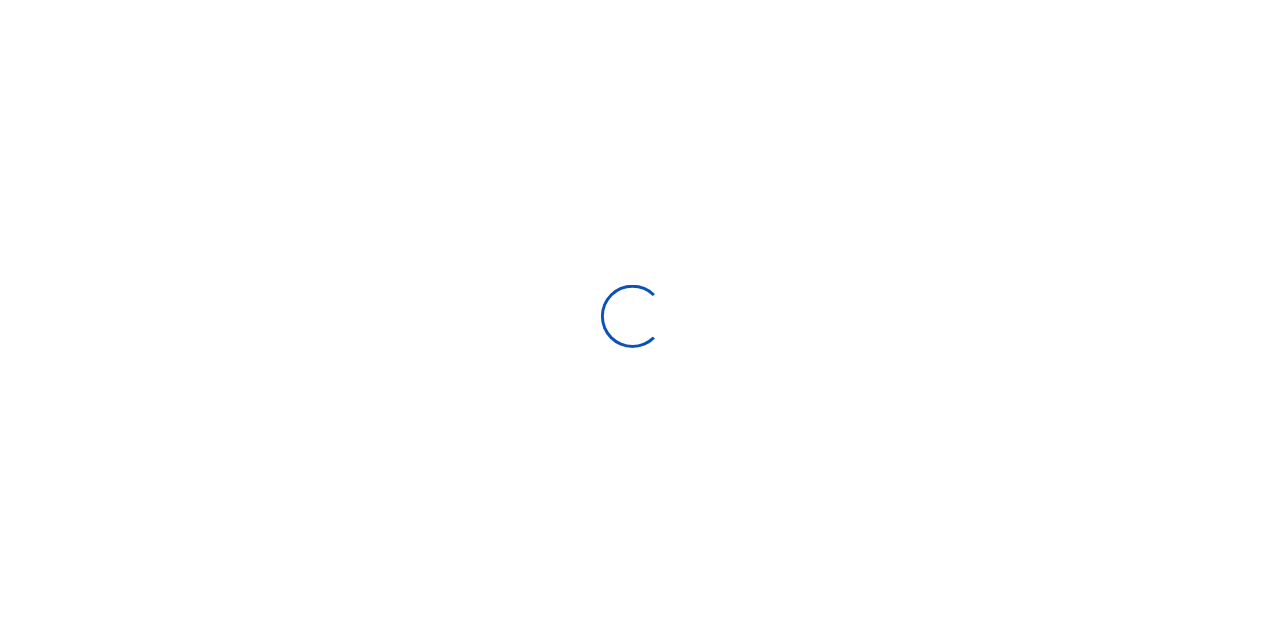 scroll, scrollTop: 0, scrollLeft: 0, axis: both 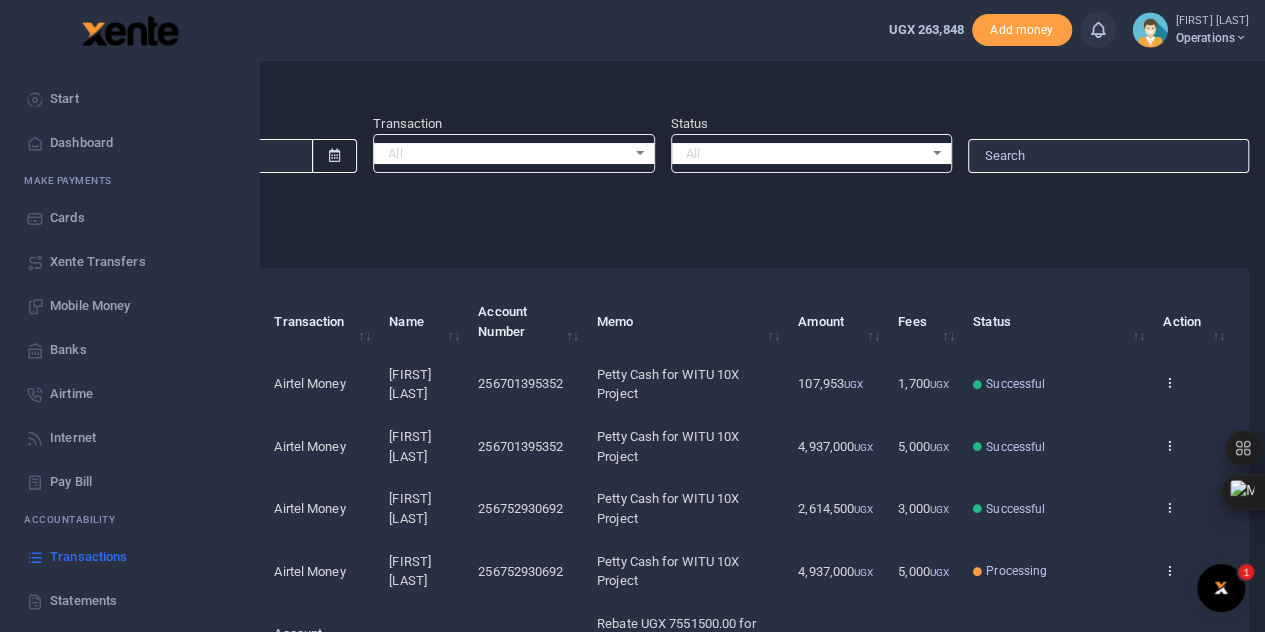 click on "Dashboard" at bounding box center [81, 143] 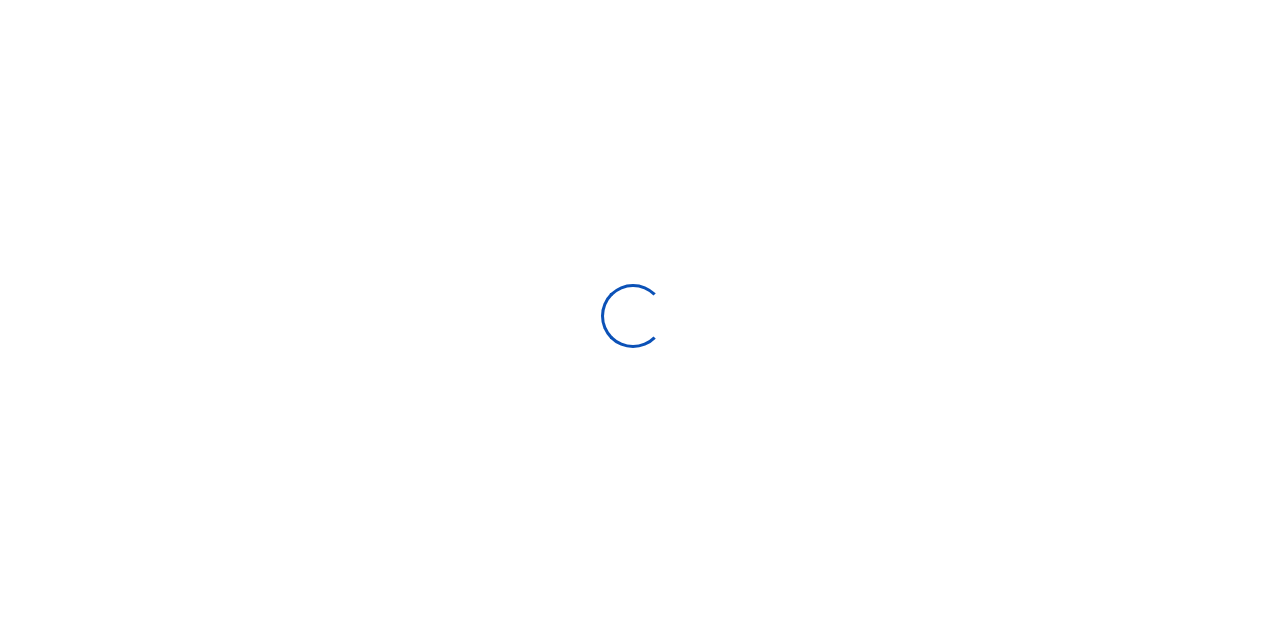 scroll, scrollTop: 0, scrollLeft: 0, axis: both 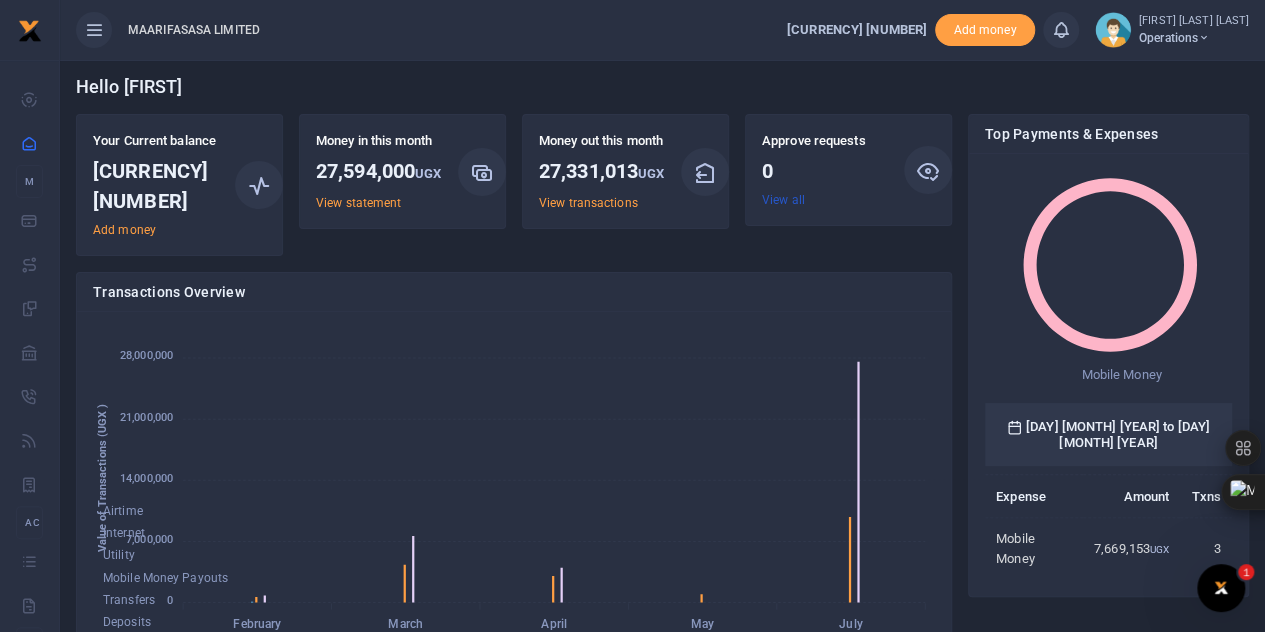 click on "View all" at bounding box center (783, 200) 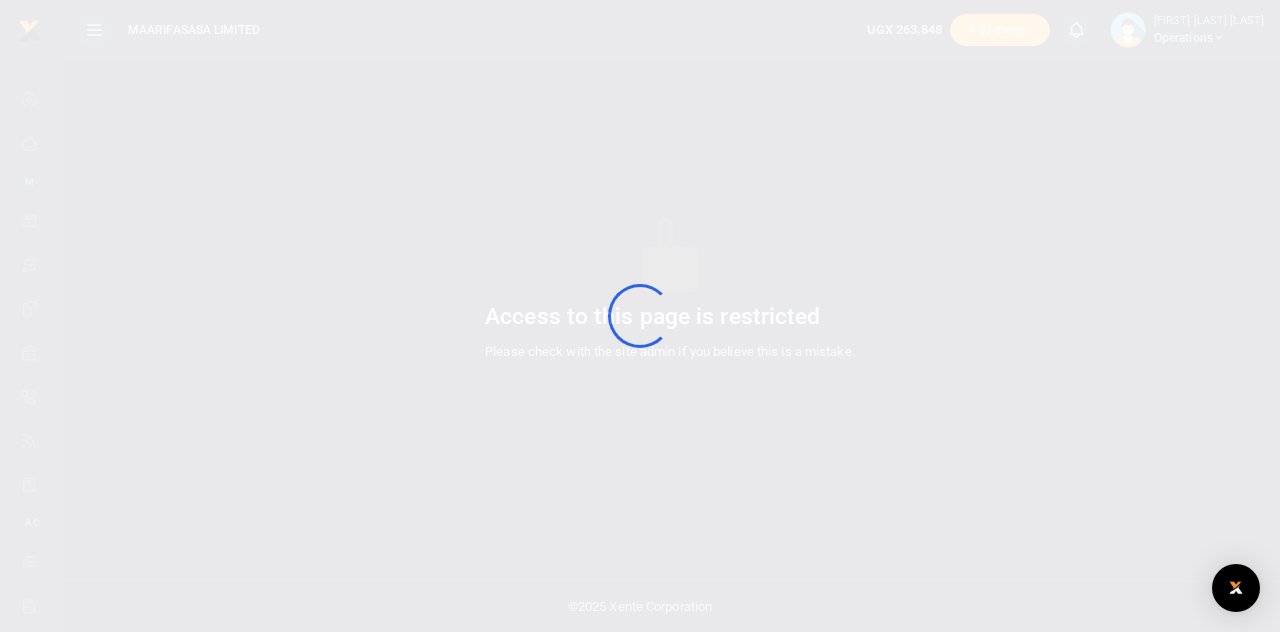 scroll, scrollTop: 0, scrollLeft: 0, axis: both 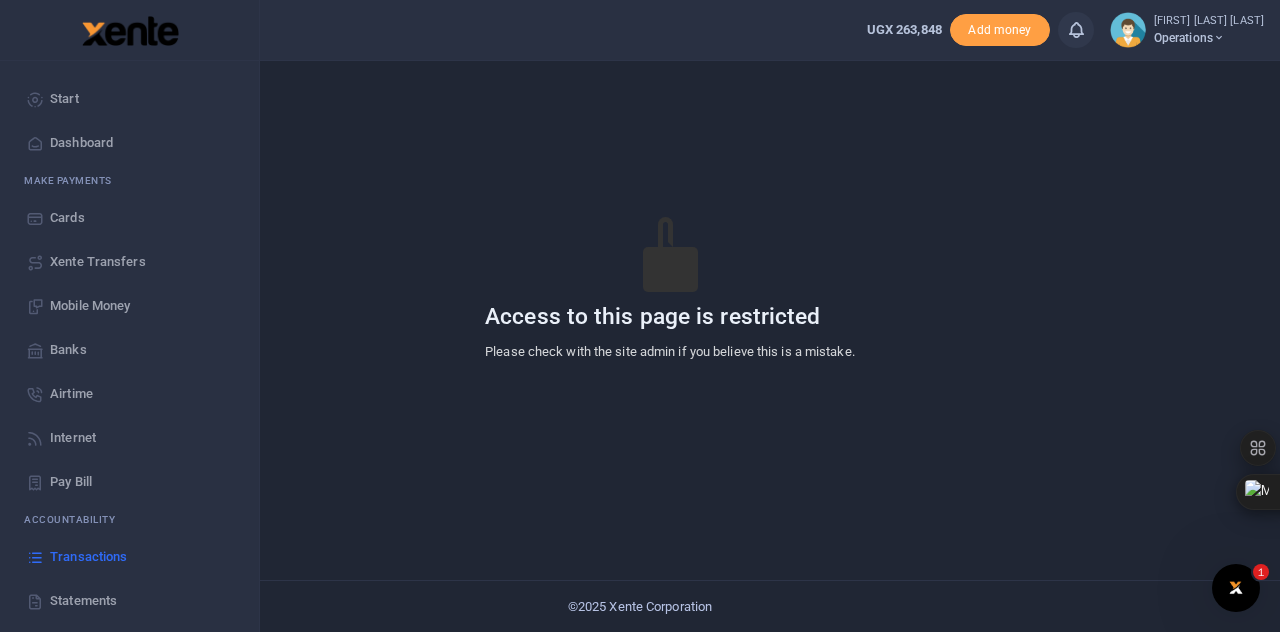 click on "Transactions" at bounding box center [88, 557] 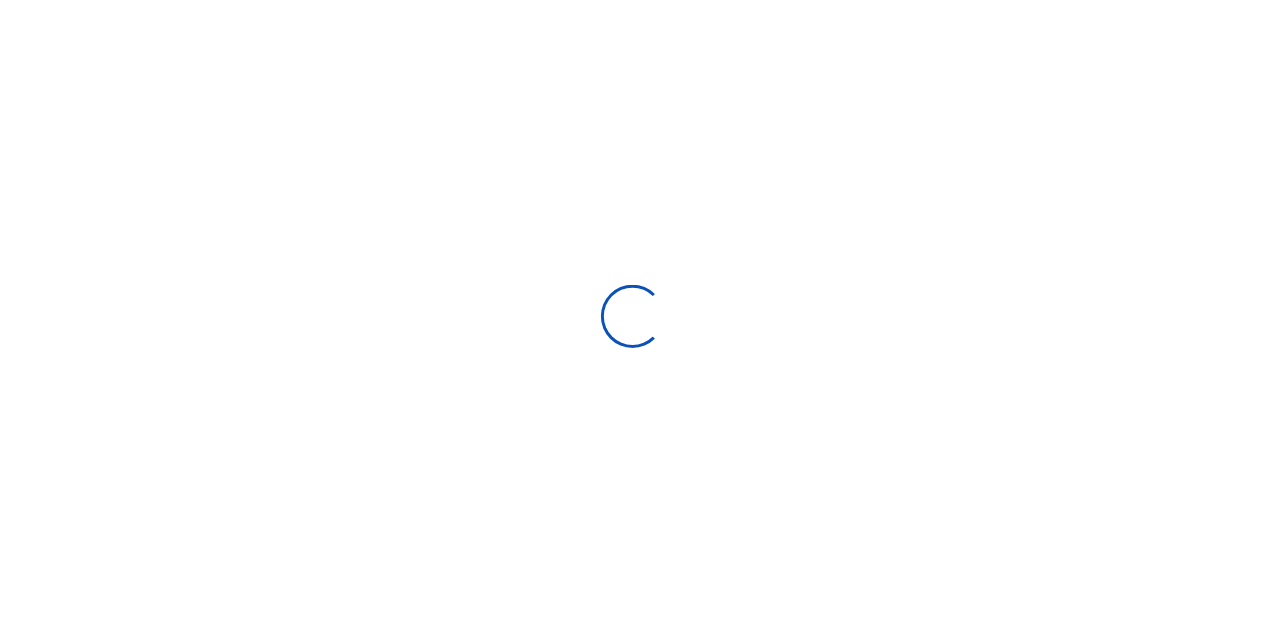 scroll, scrollTop: 0, scrollLeft: 0, axis: both 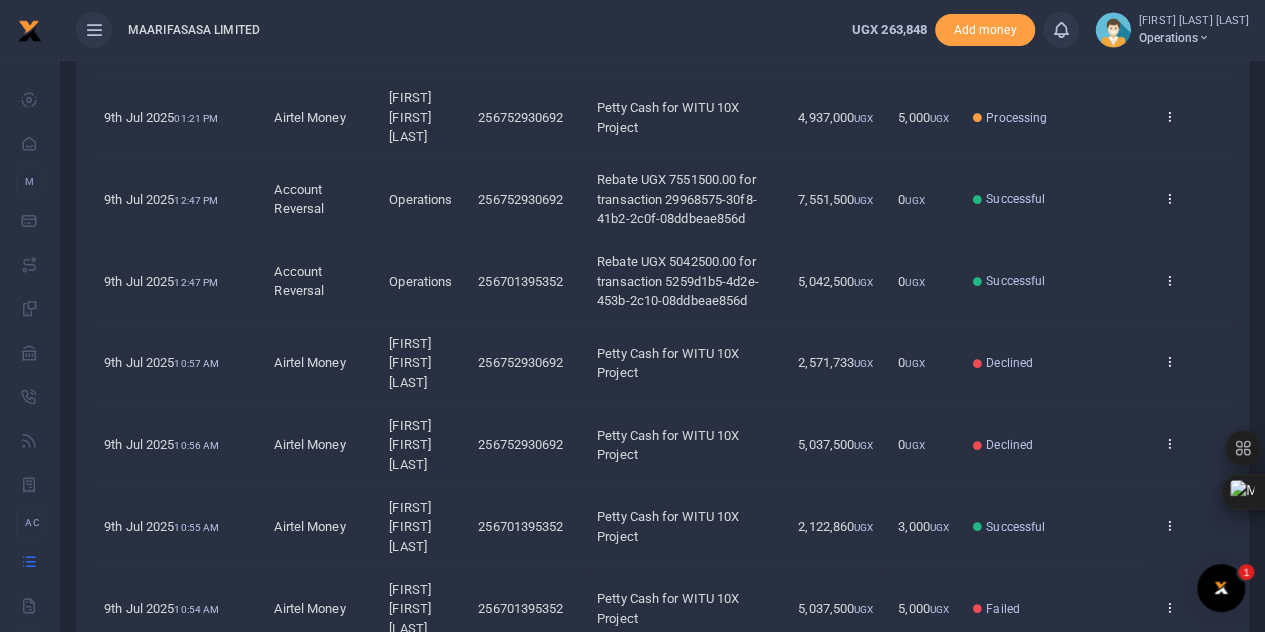 click on "2" at bounding box center [1048, 674] 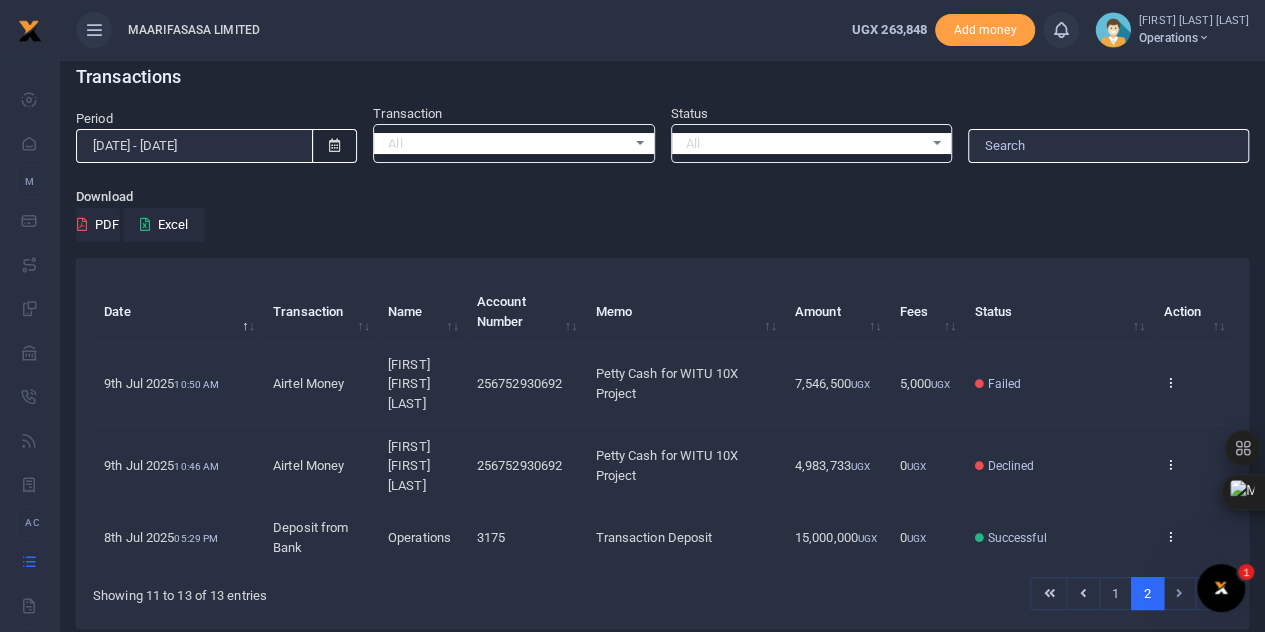 scroll, scrollTop: 0, scrollLeft: 0, axis: both 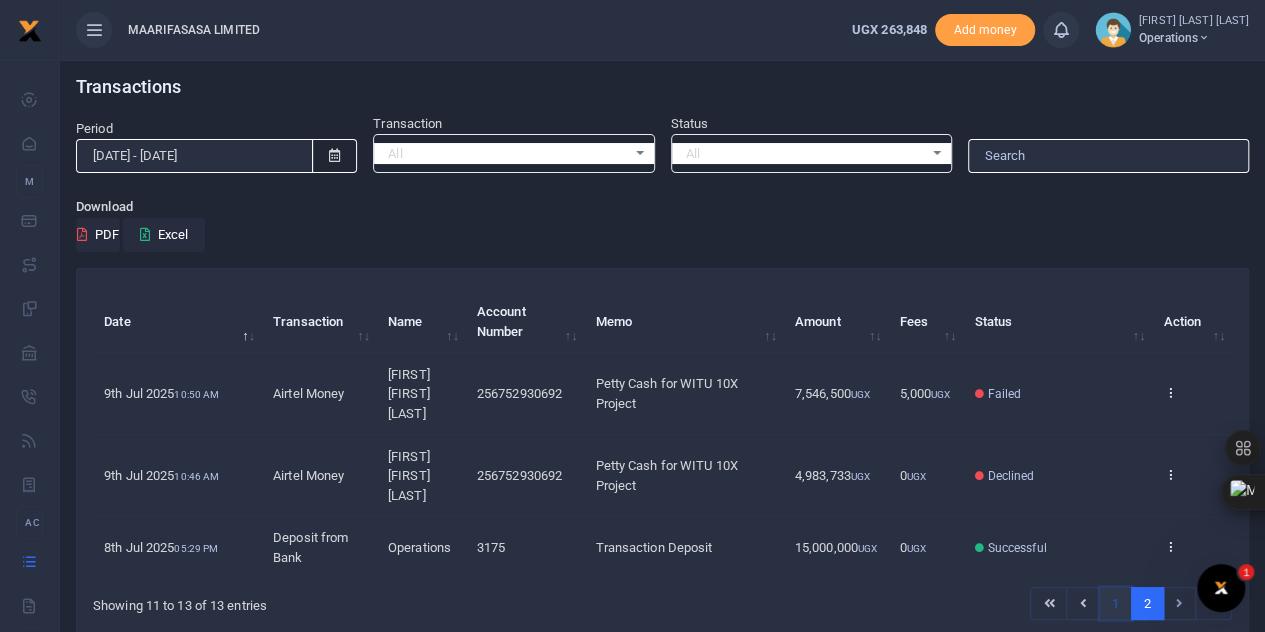 click on "1" at bounding box center [1048, 604] 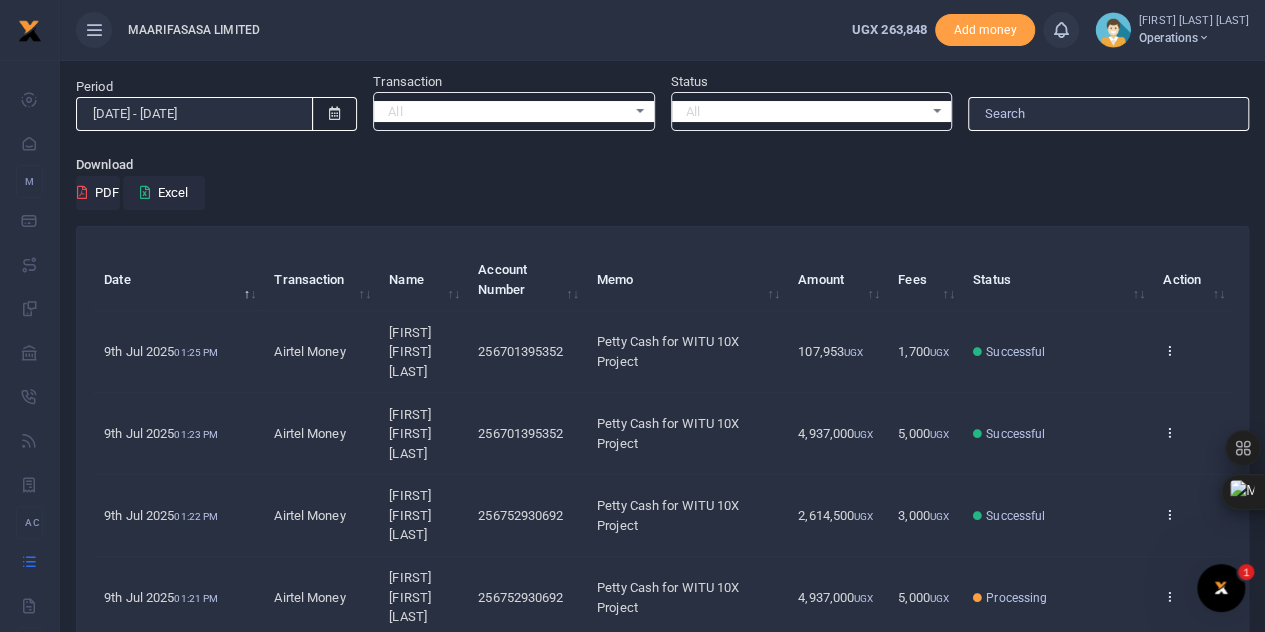scroll, scrollTop: 0, scrollLeft: 0, axis: both 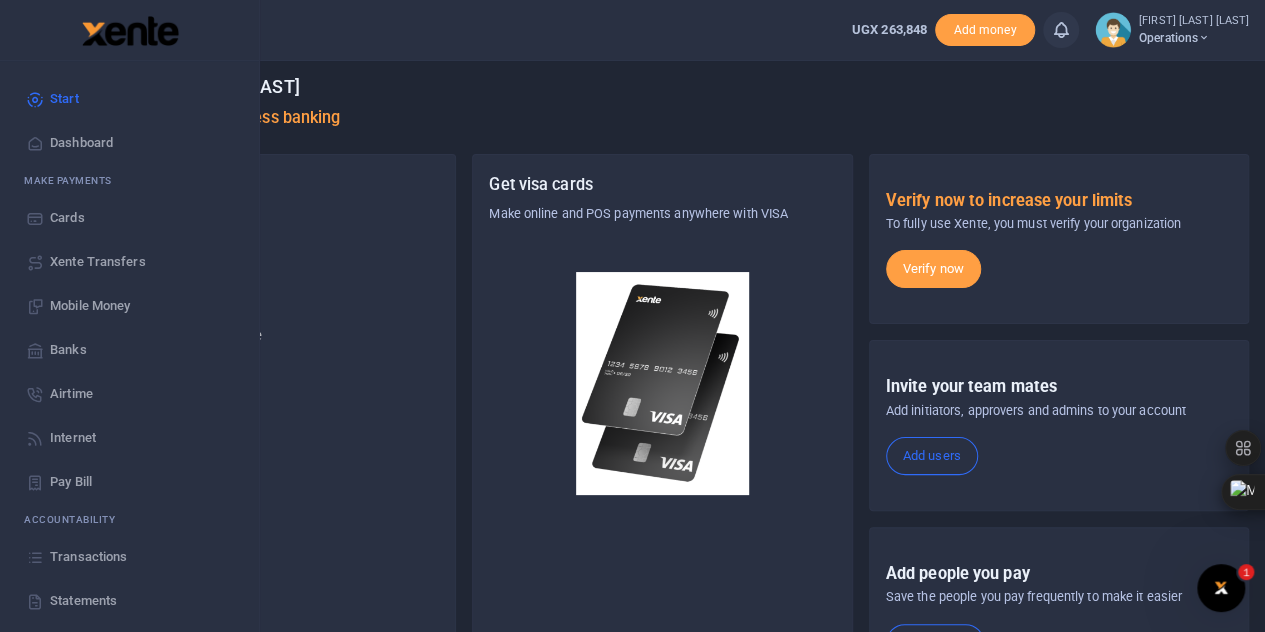 click on "Transactions" at bounding box center (88, 557) 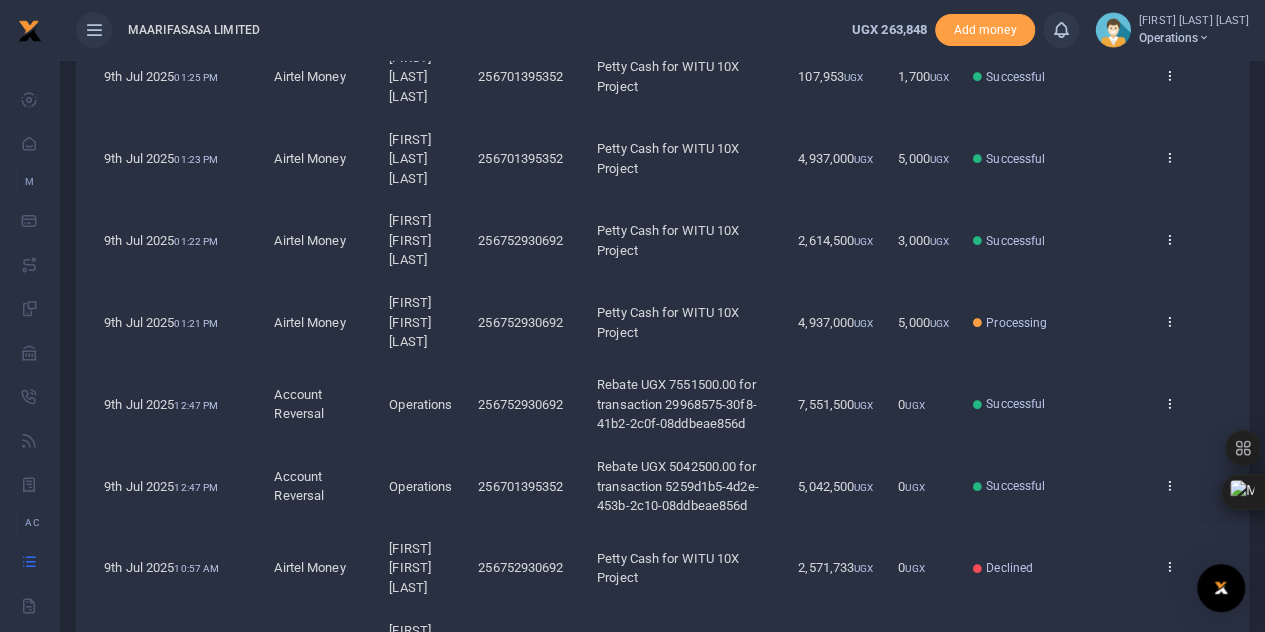 scroll, scrollTop: 522, scrollLeft: 0, axis: vertical 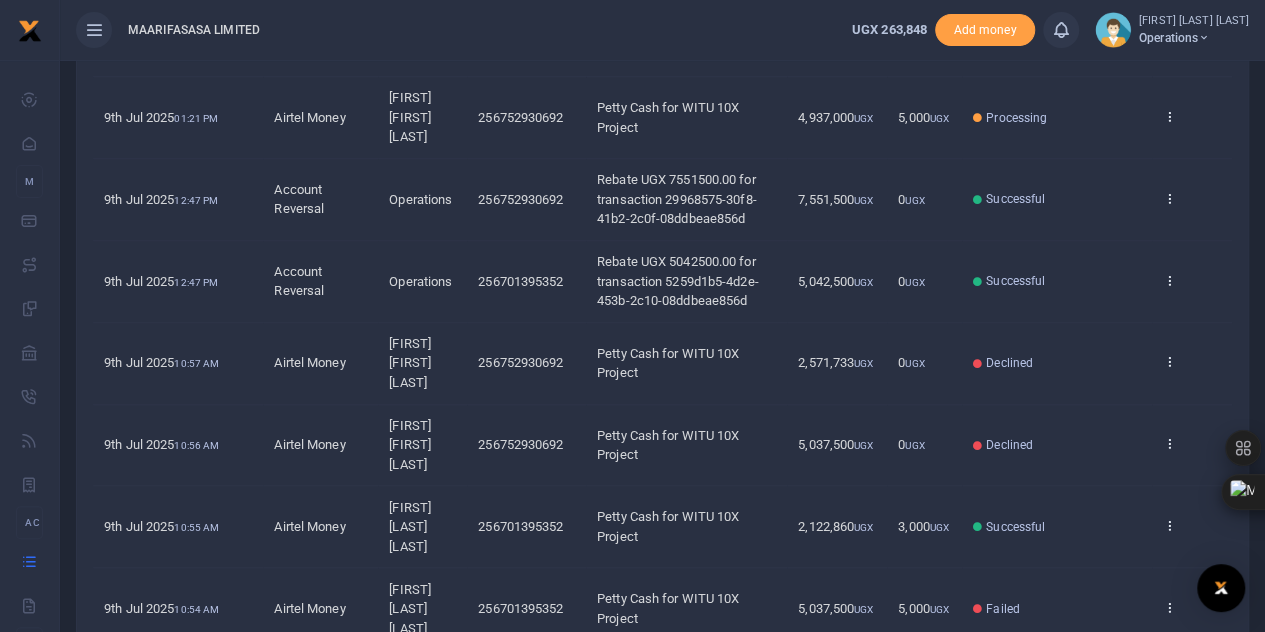 click at bounding box center [1179, 674] 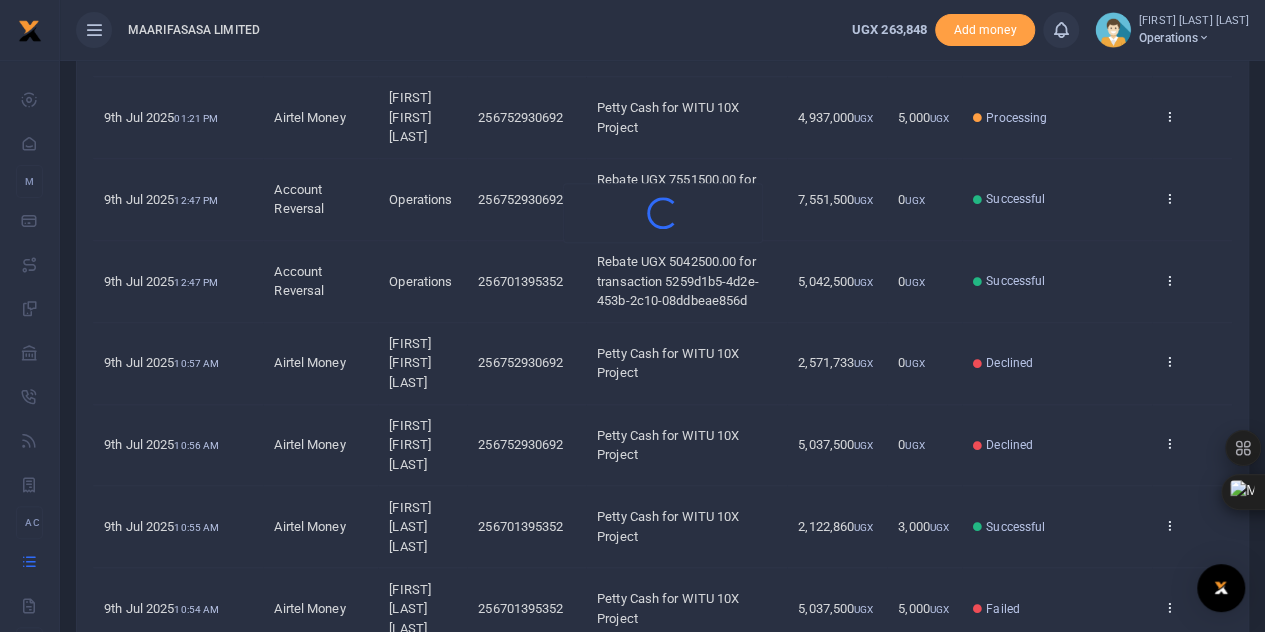 scroll, scrollTop: 48, scrollLeft: 0, axis: vertical 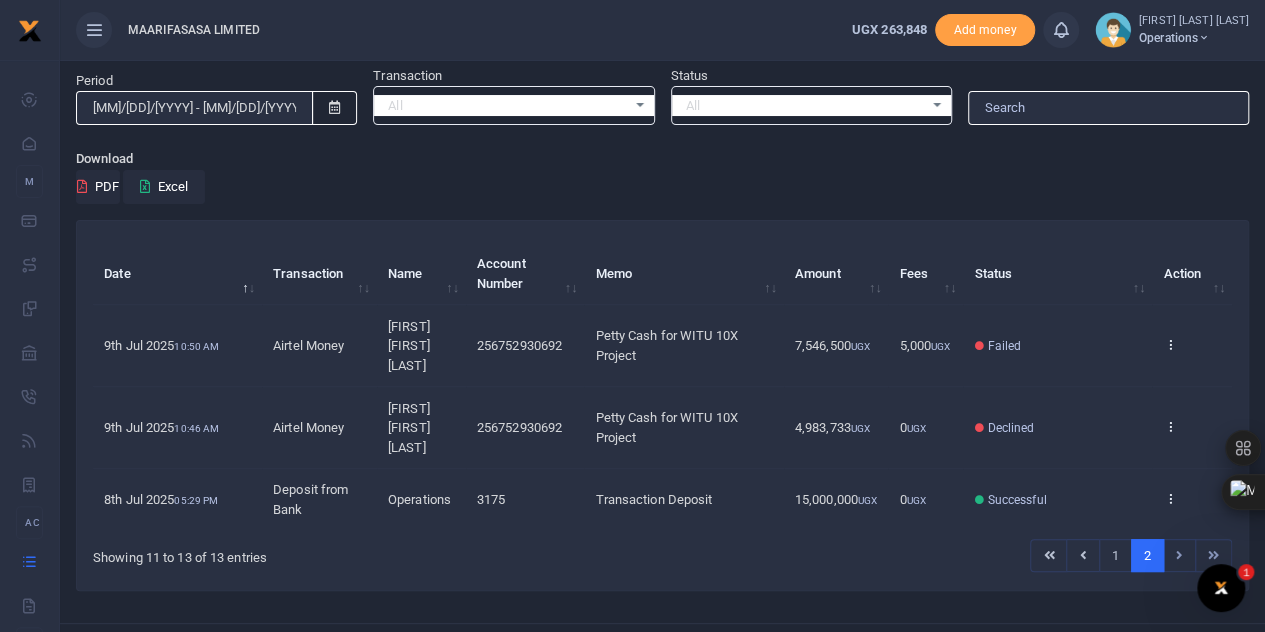 click at bounding box center (1180, 556) 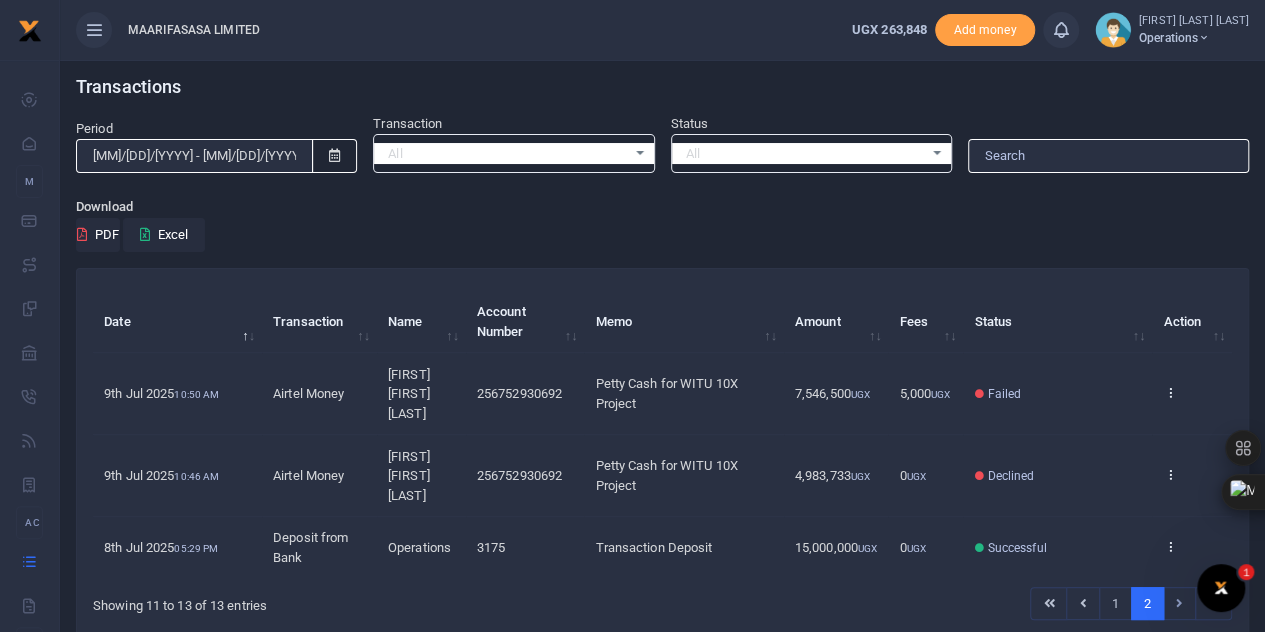 scroll, scrollTop: 48, scrollLeft: 0, axis: vertical 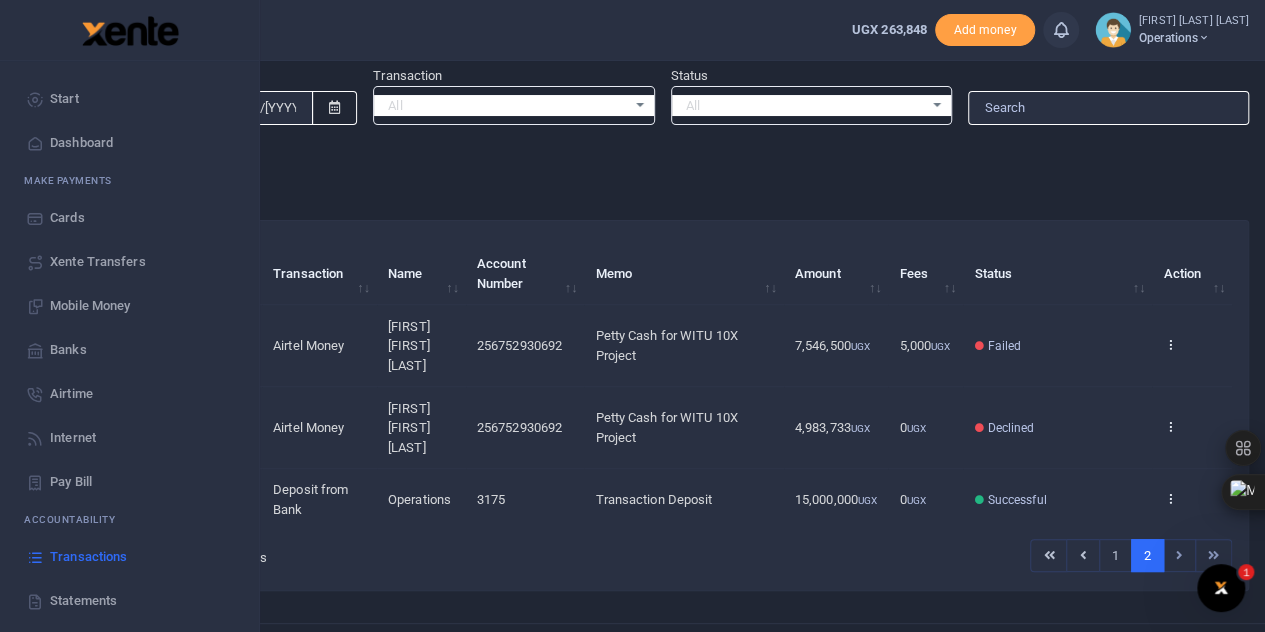 click on "Mobile Money" at bounding box center (90, 306) 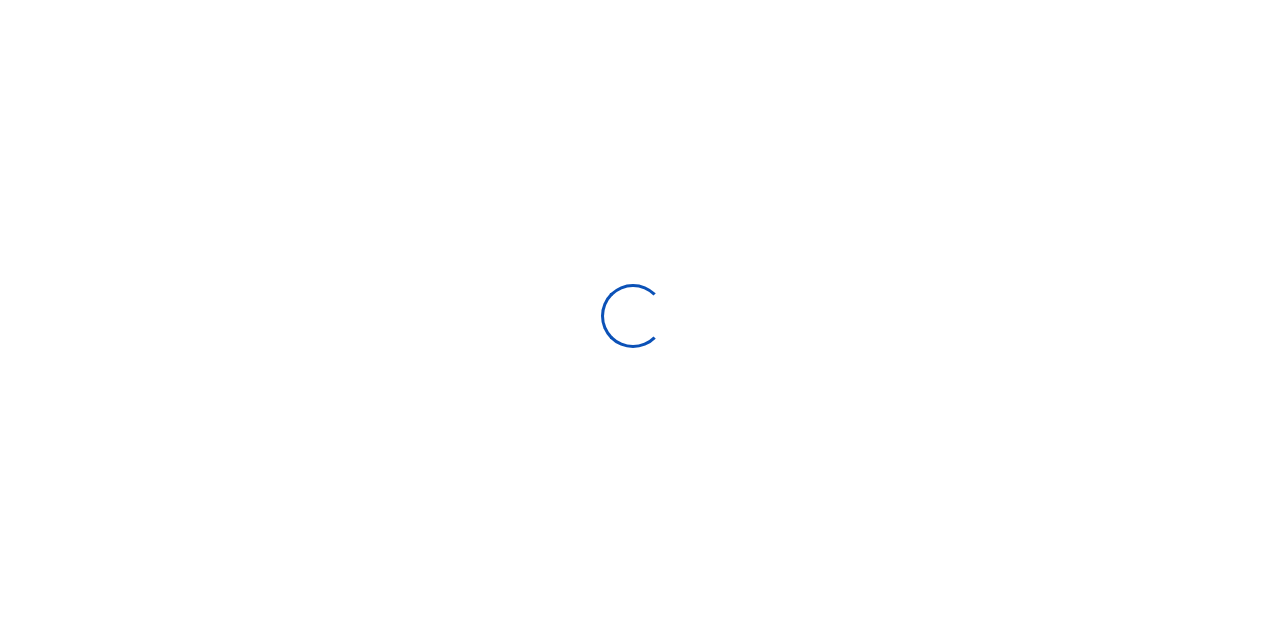 scroll, scrollTop: 0, scrollLeft: 0, axis: both 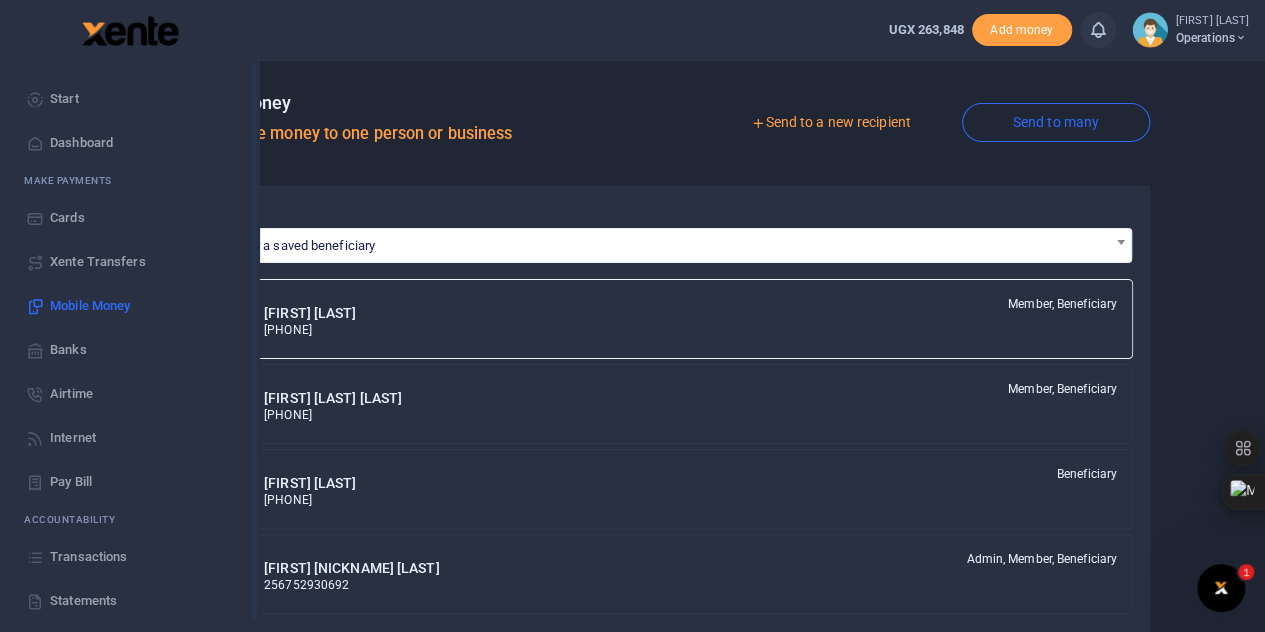 click at bounding box center [35, 143] 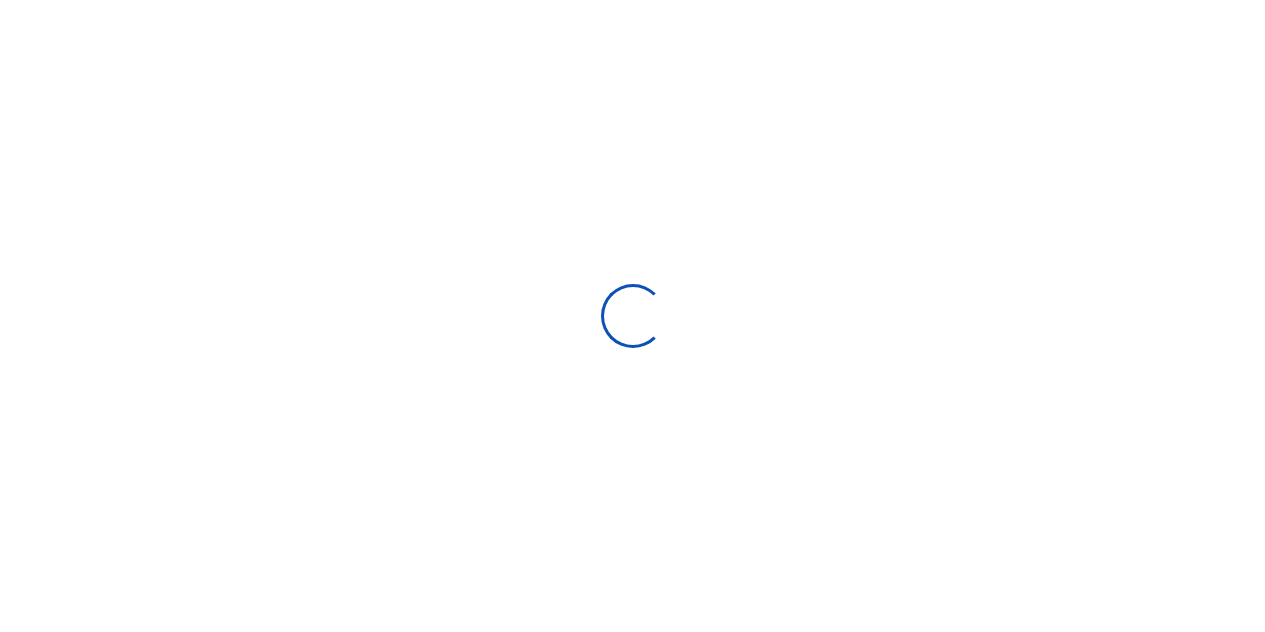 scroll, scrollTop: 0, scrollLeft: 0, axis: both 